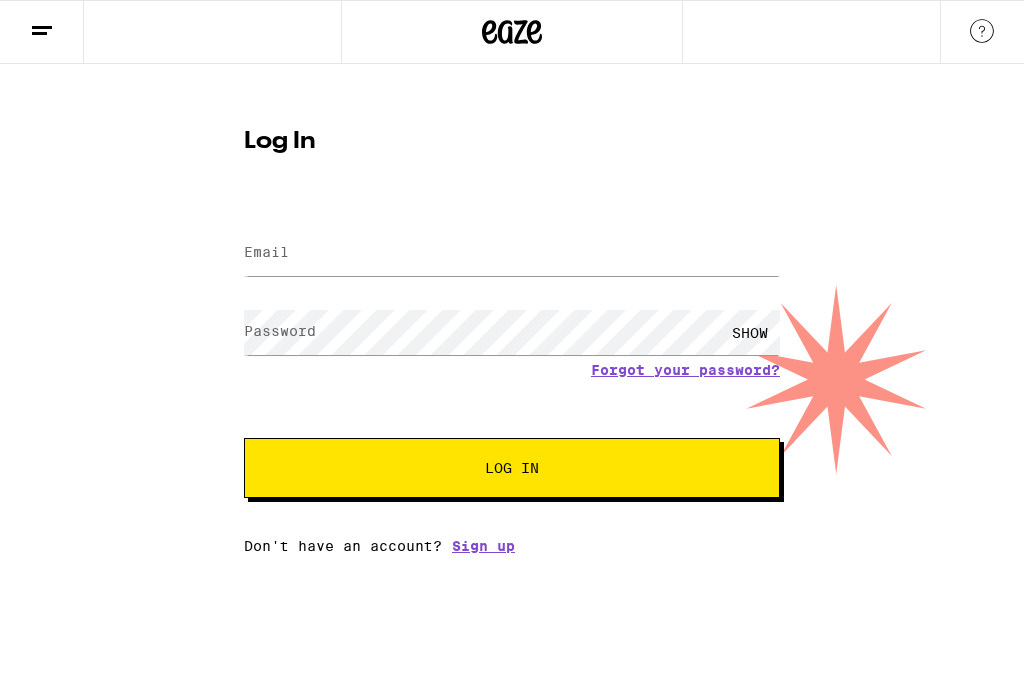 scroll, scrollTop: 0, scrollLeft: 0, axis: both 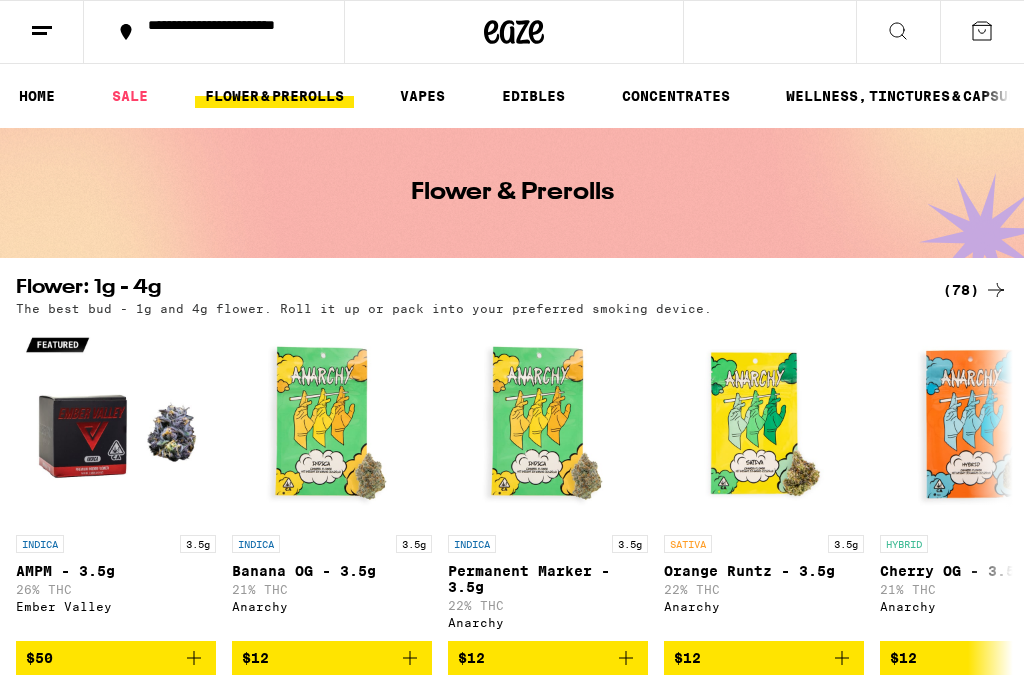 click on "(78)" at bounding box center [975, 290] 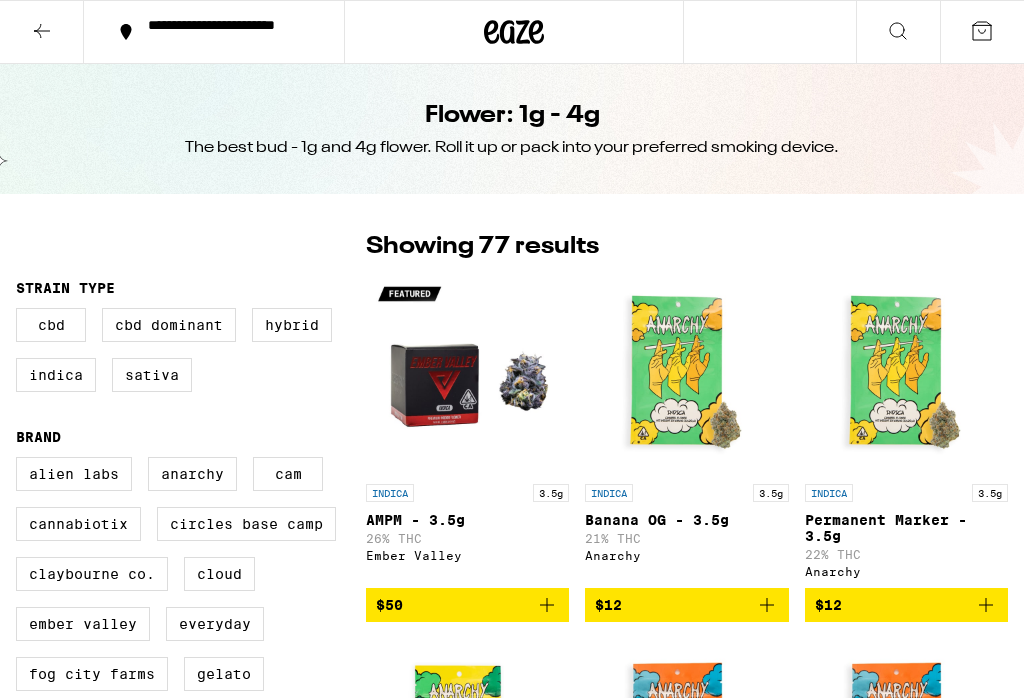 scroll, scrollTop: 0, scrollLeft: 0, axis: both 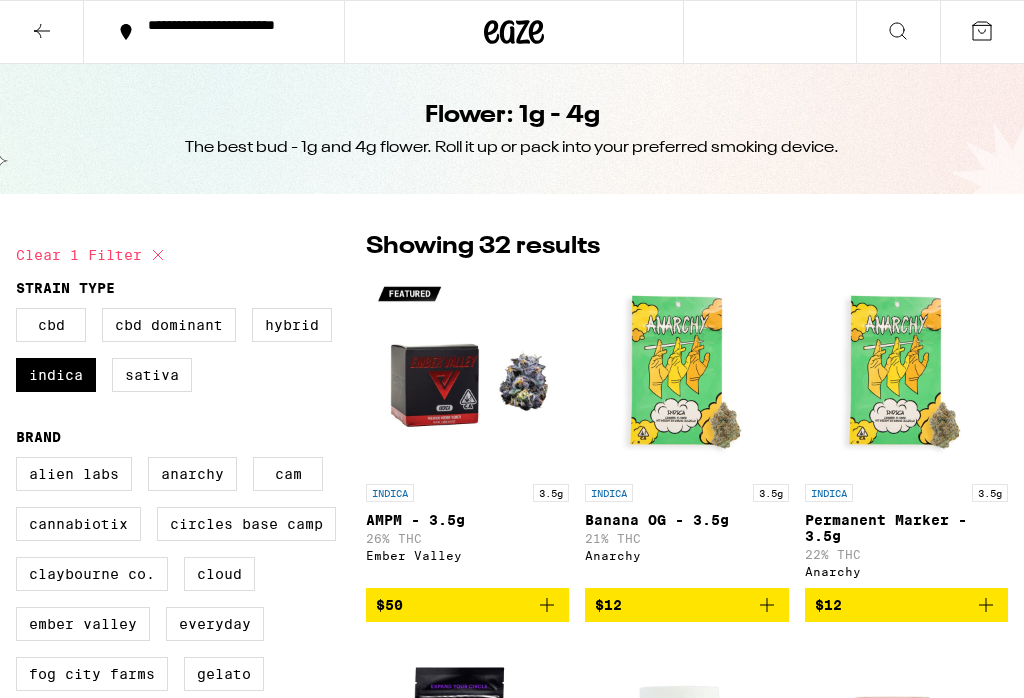 click on "Hybrid" at bounding box center [292, 325] 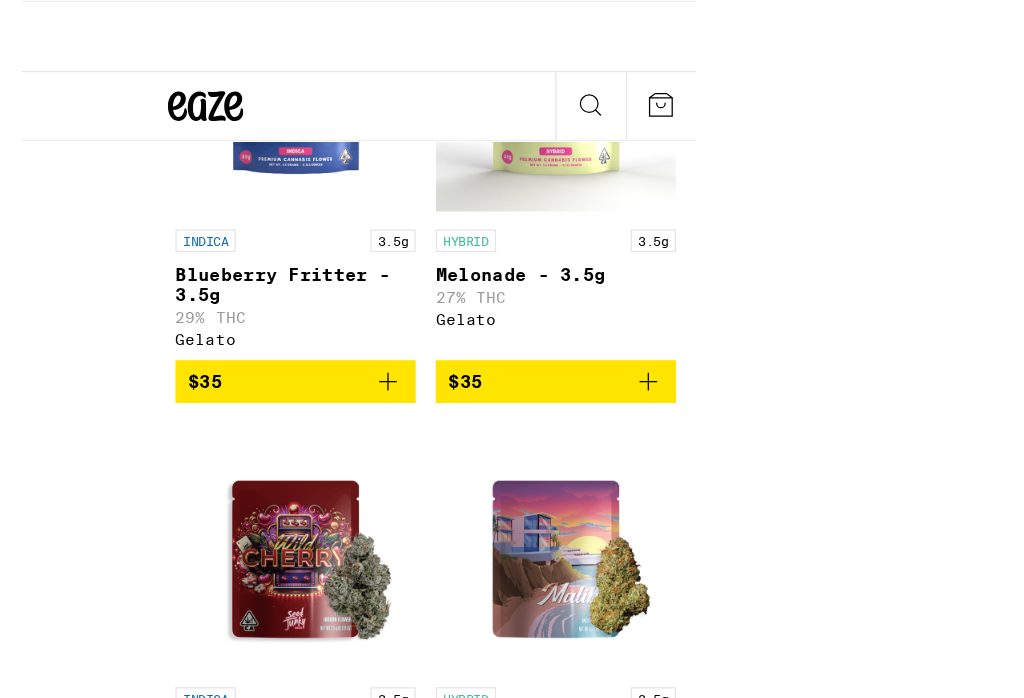scroll, scrollTop: 3944, scrollLeft: 0, axis: vertical 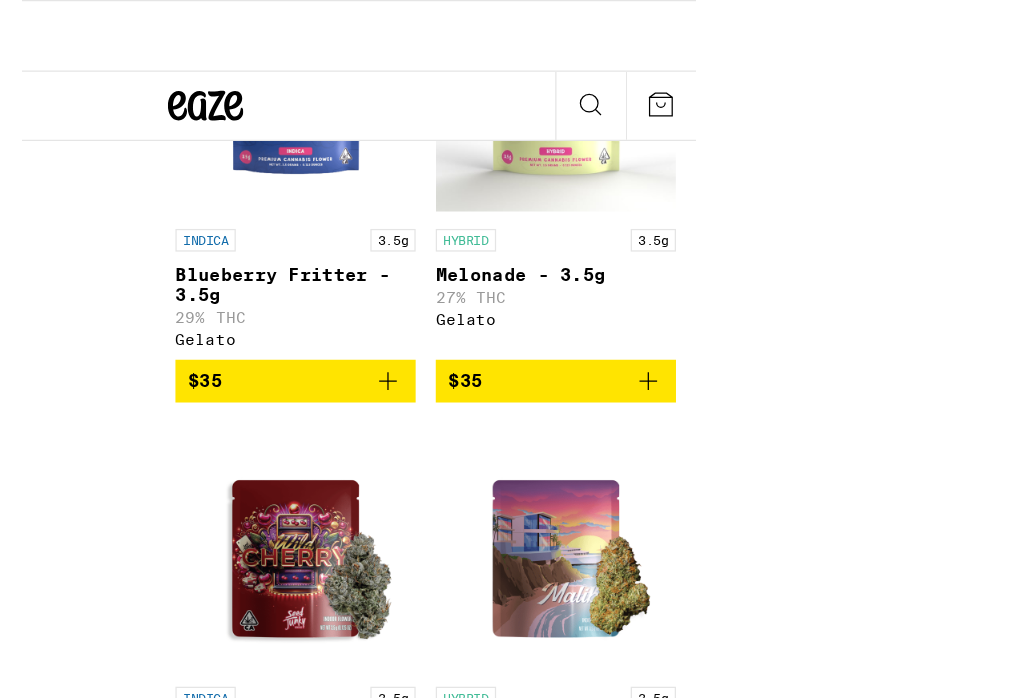 click on "Emerald Blueberry - 3.5g" at bounding box center (461, 2346) 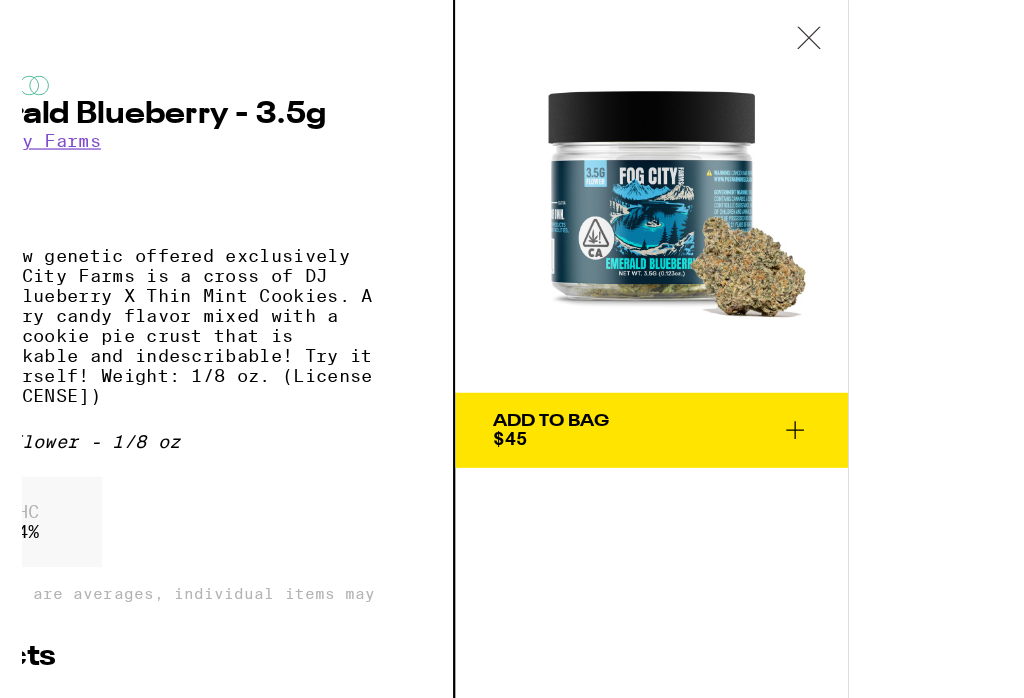 scroll, scrollTop: 3939, scrollLeft: 0, axis: vertical 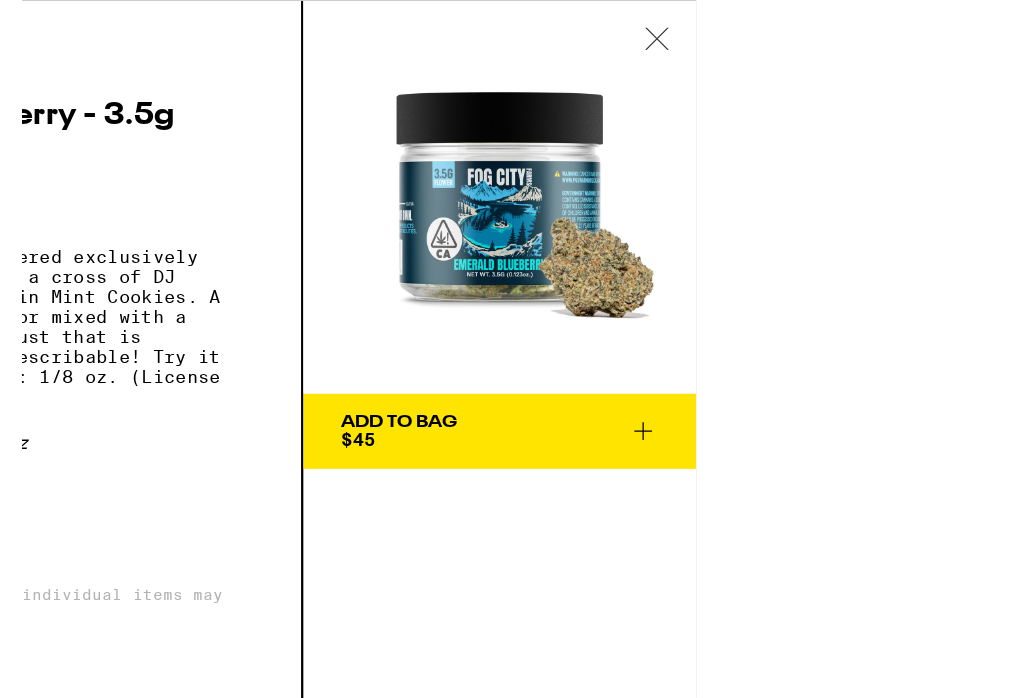 click 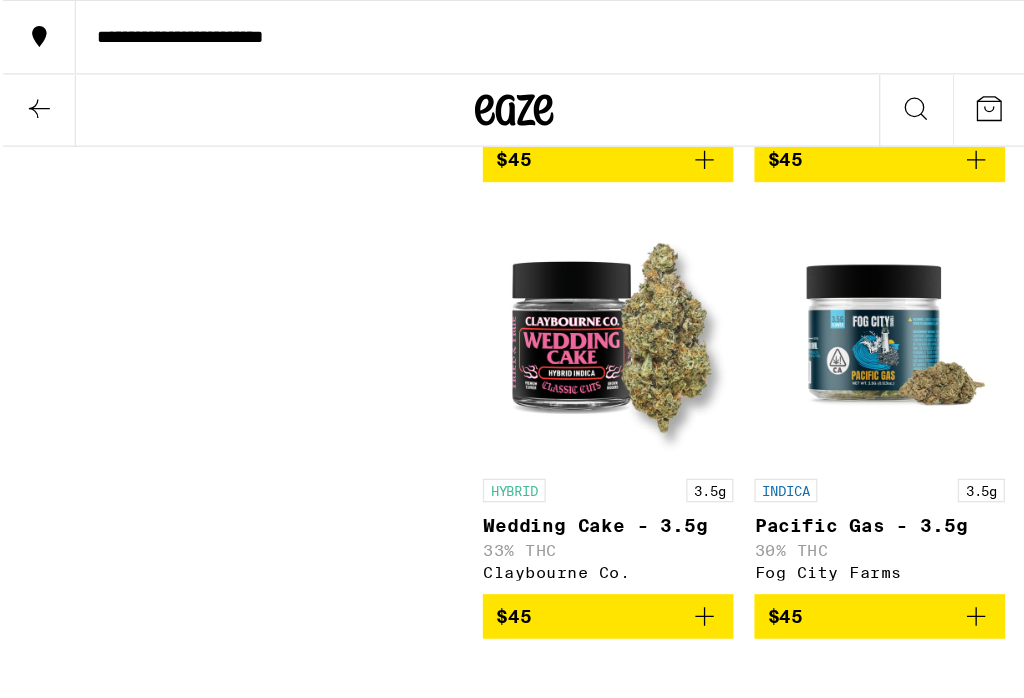 scroll, scrollTop: 5502, scrollLeft: 0, axis: vertical 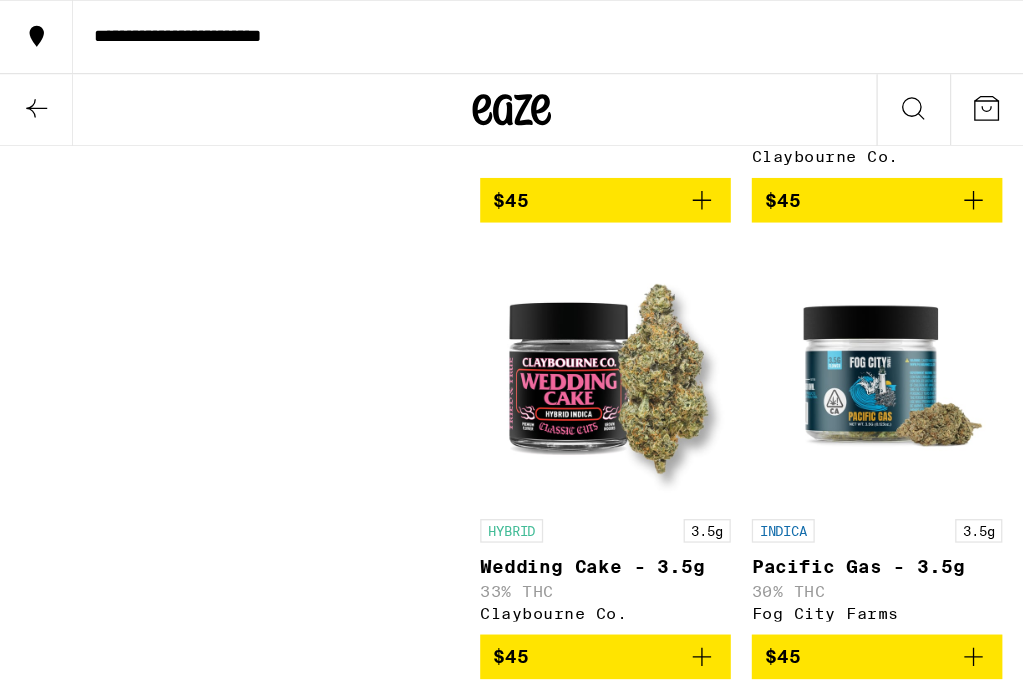 click 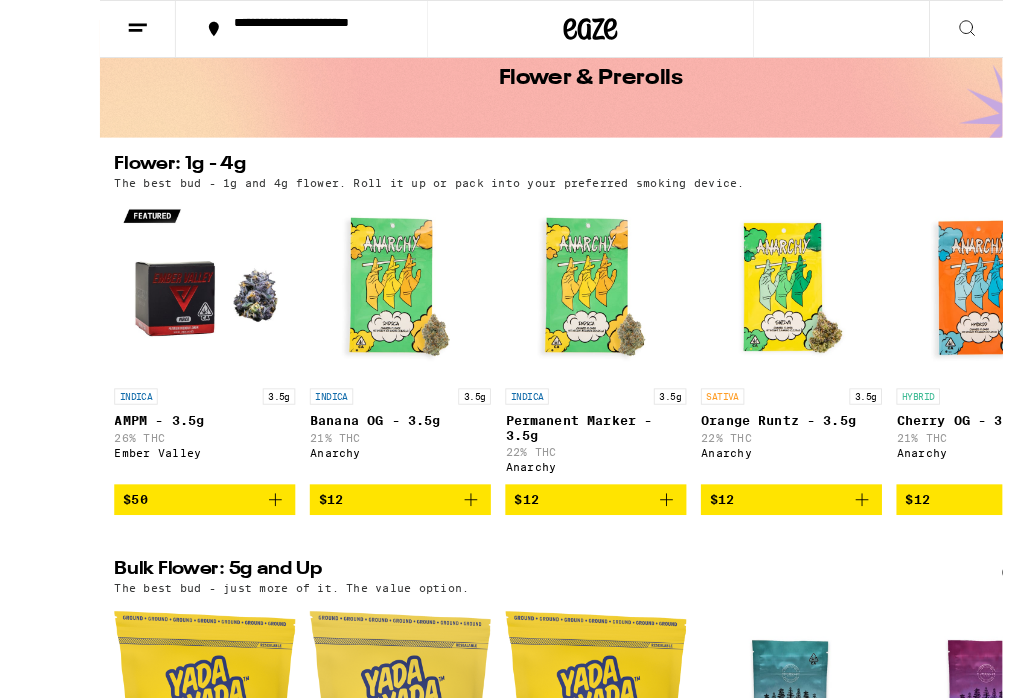 scroll, scrollTop: 131, scrollLeft: 0, axis: vertical 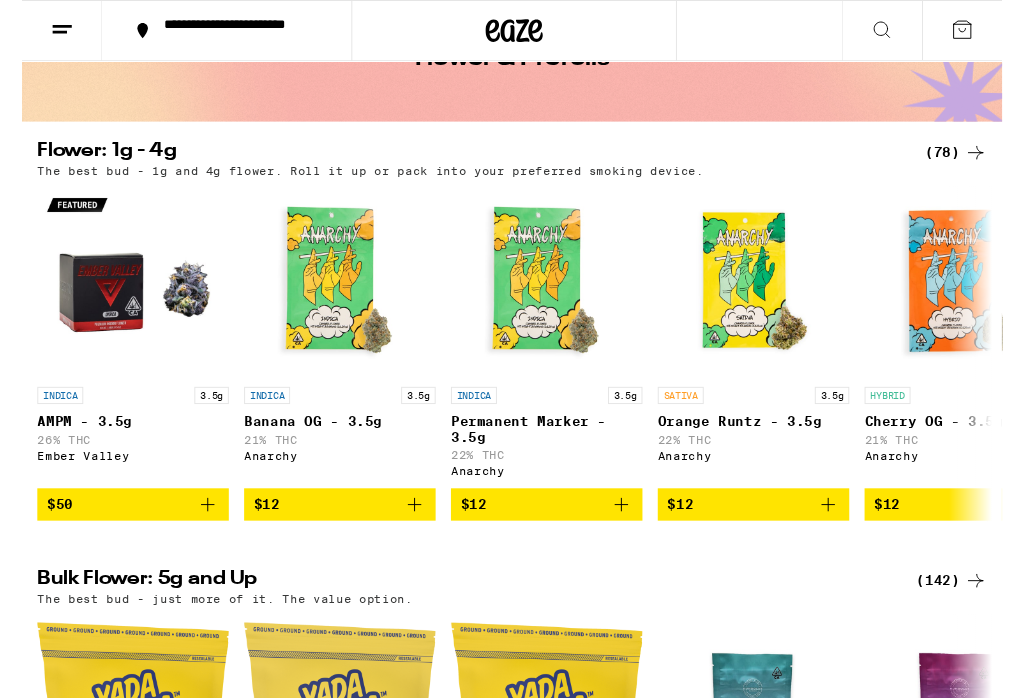 click 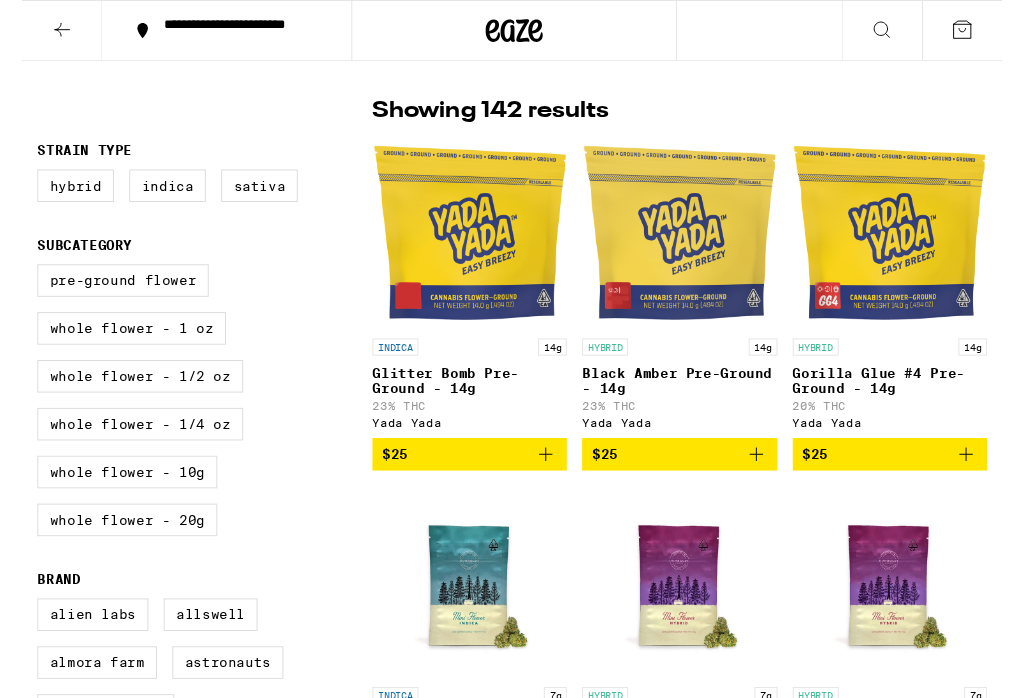 scroll, scrollTop: 0, scrollLeft: 0, axis: both 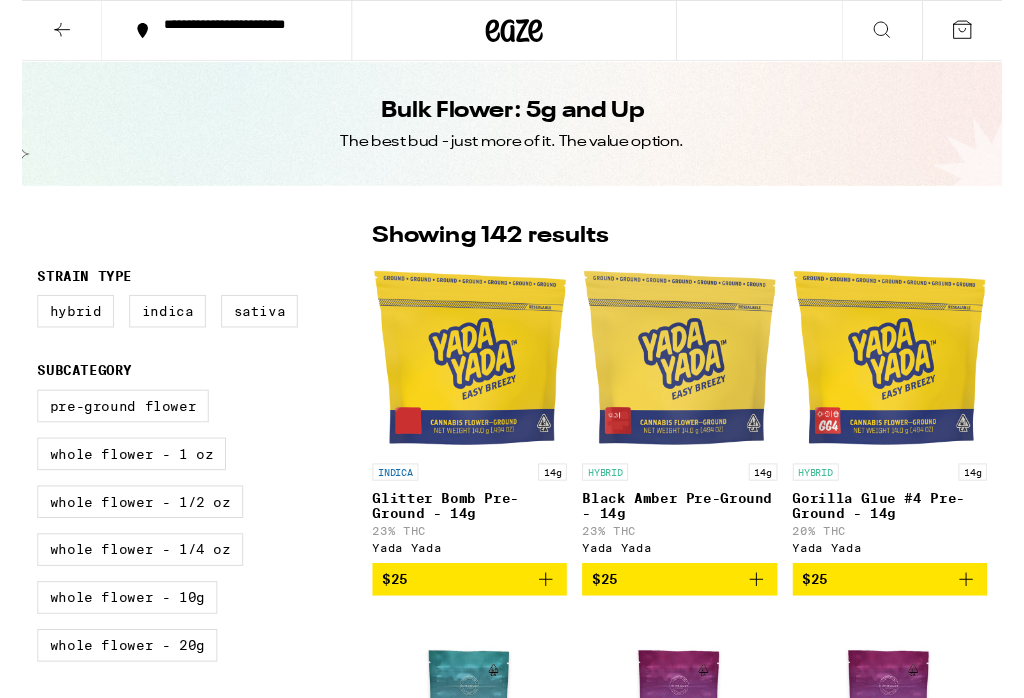 click on "Hybrid" at bounding box center [56, 325] 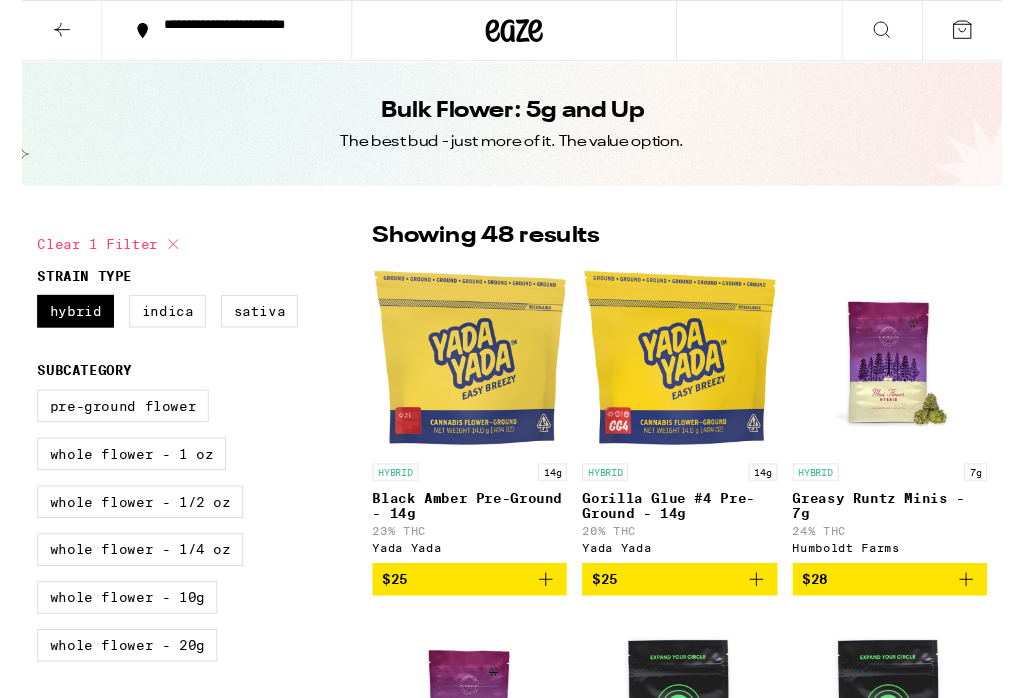 click on "Indica" at bounding box center [152, 325] 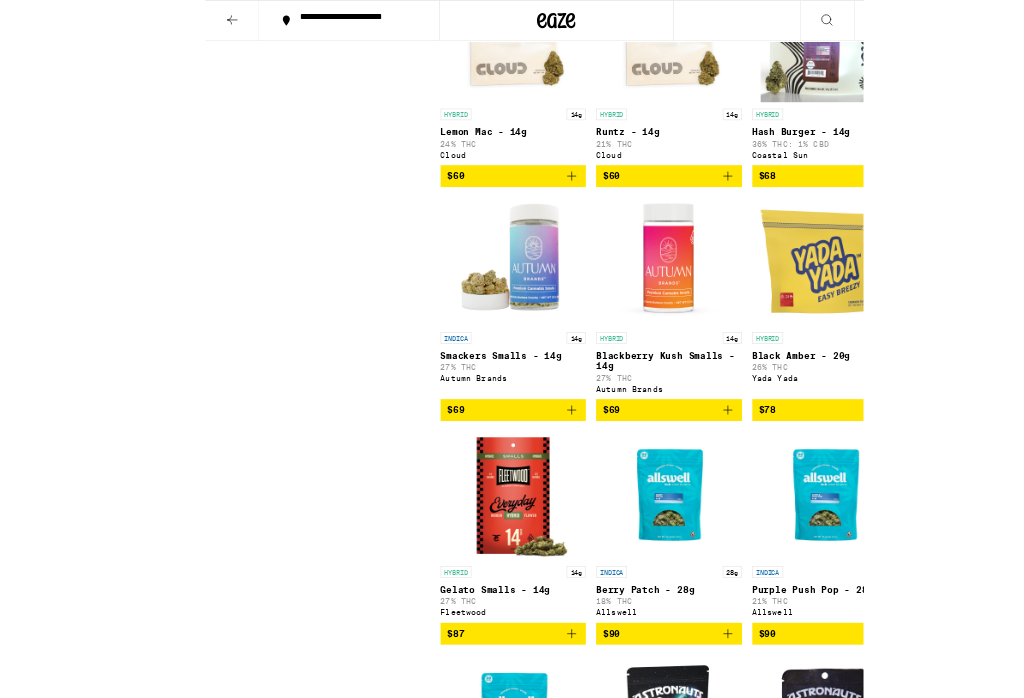scroll, scrollTop: 7524, scrollLeft: 0, axis: vertical 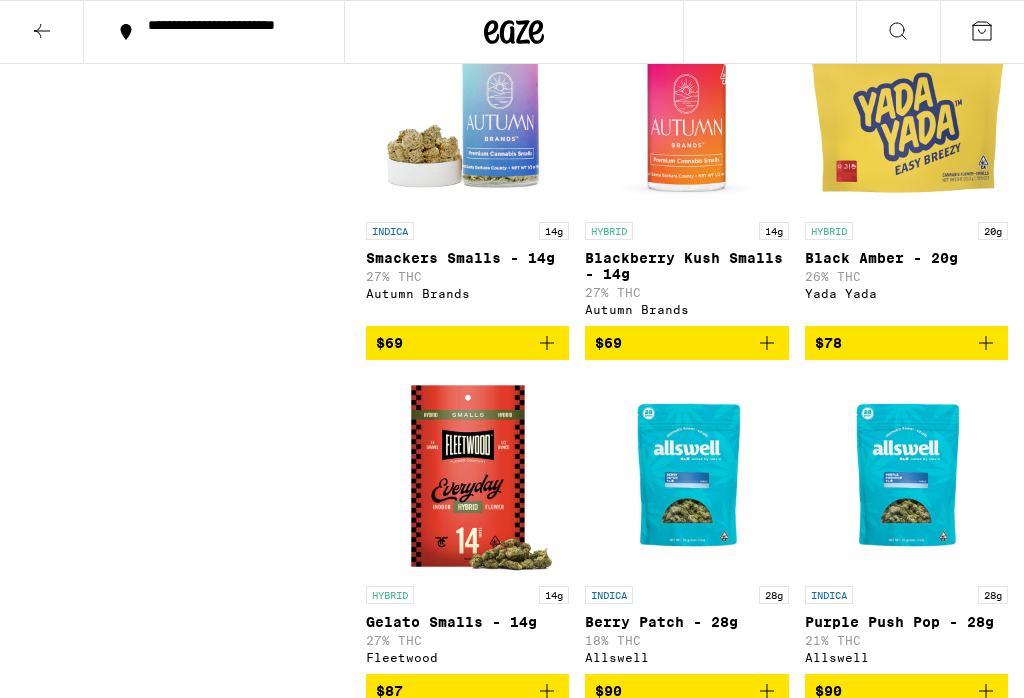 click 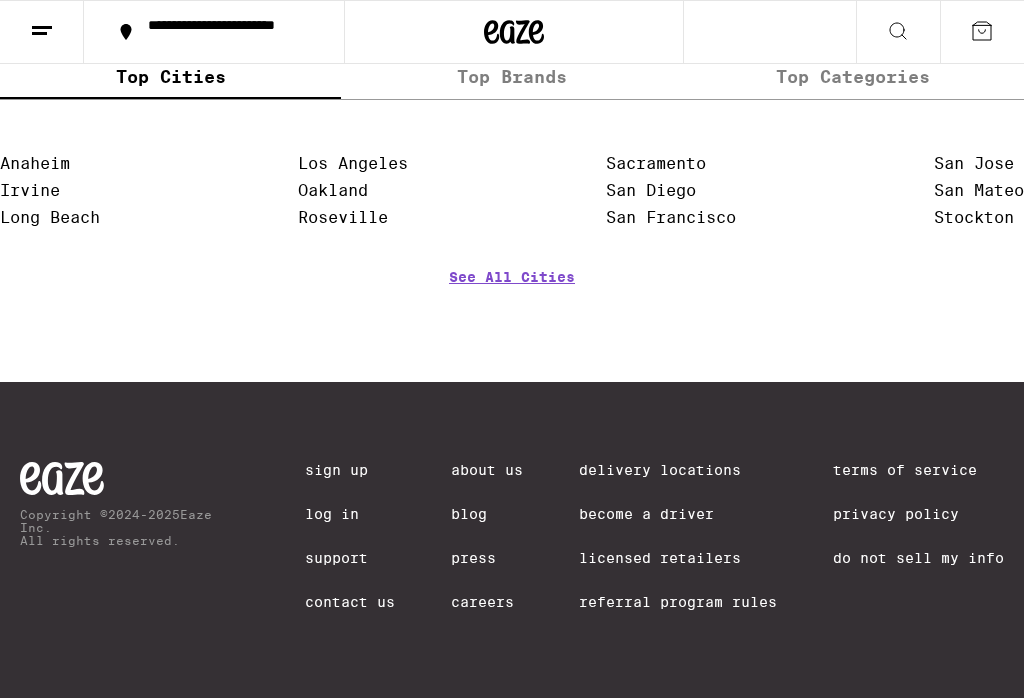 scroll, scrollTop: 0, scrollLeft: 0, axis: both 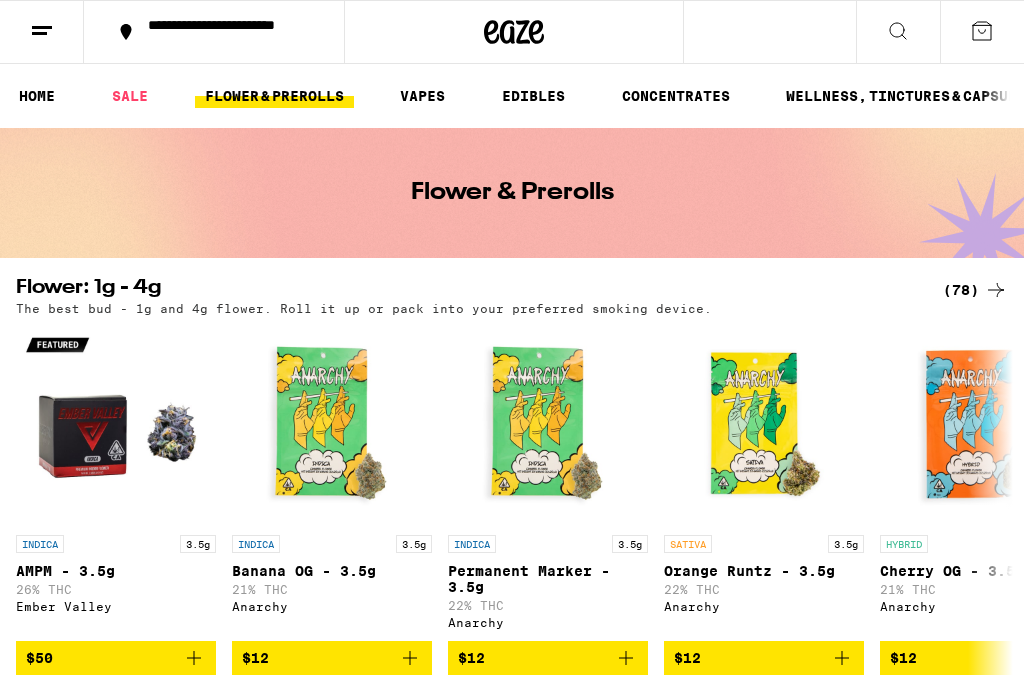 click 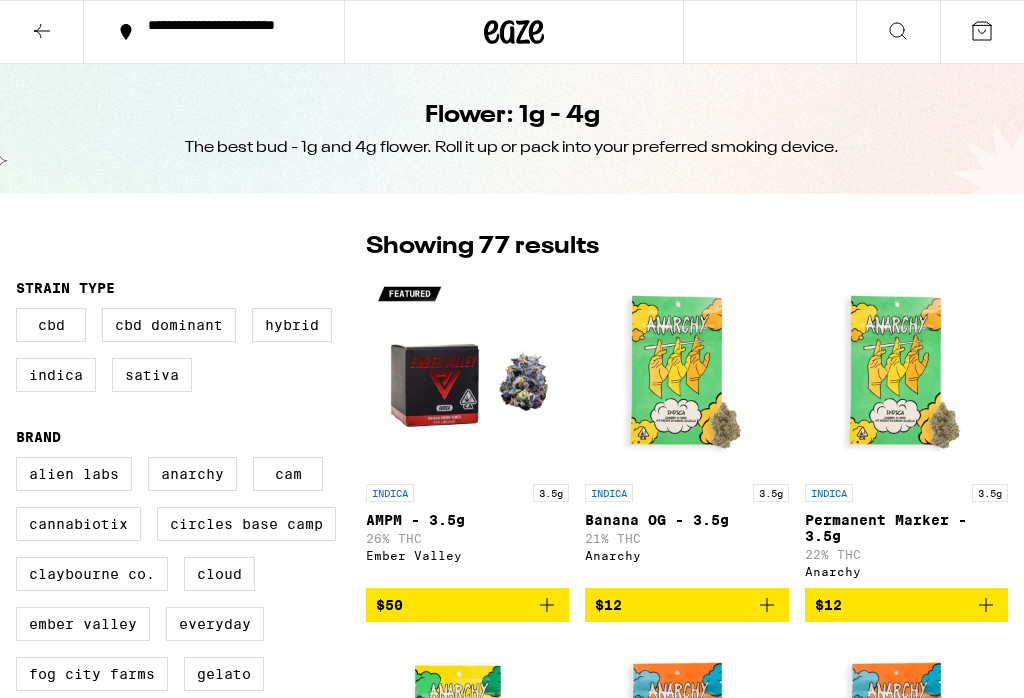 click on "Indica" at bounding box center [56, 375] 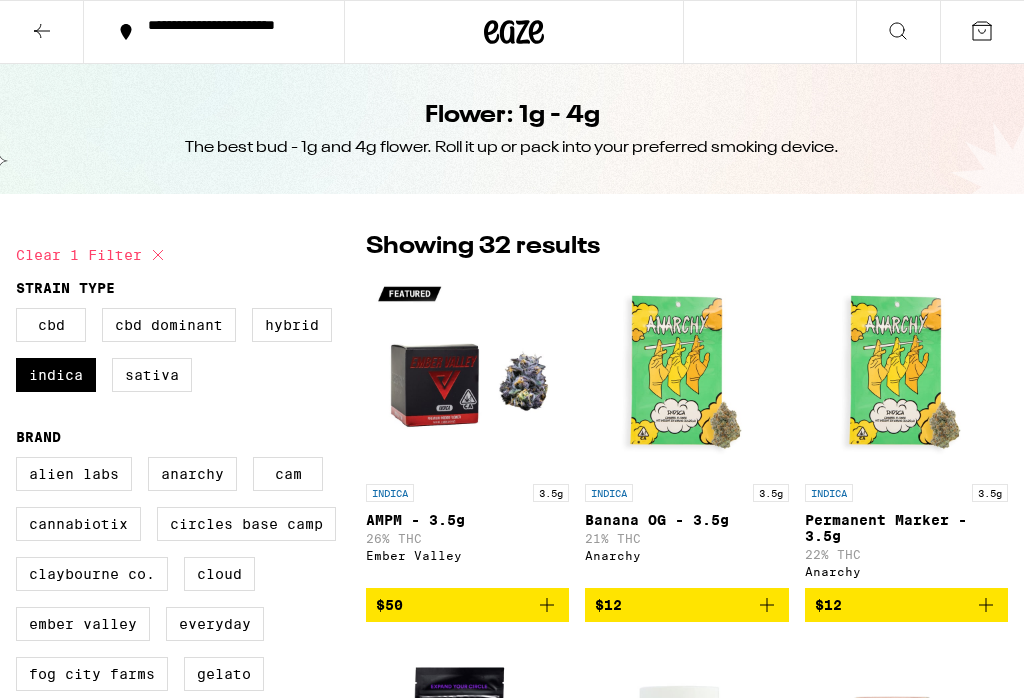 click on "Hybrid" at bounding box center [292, 325] 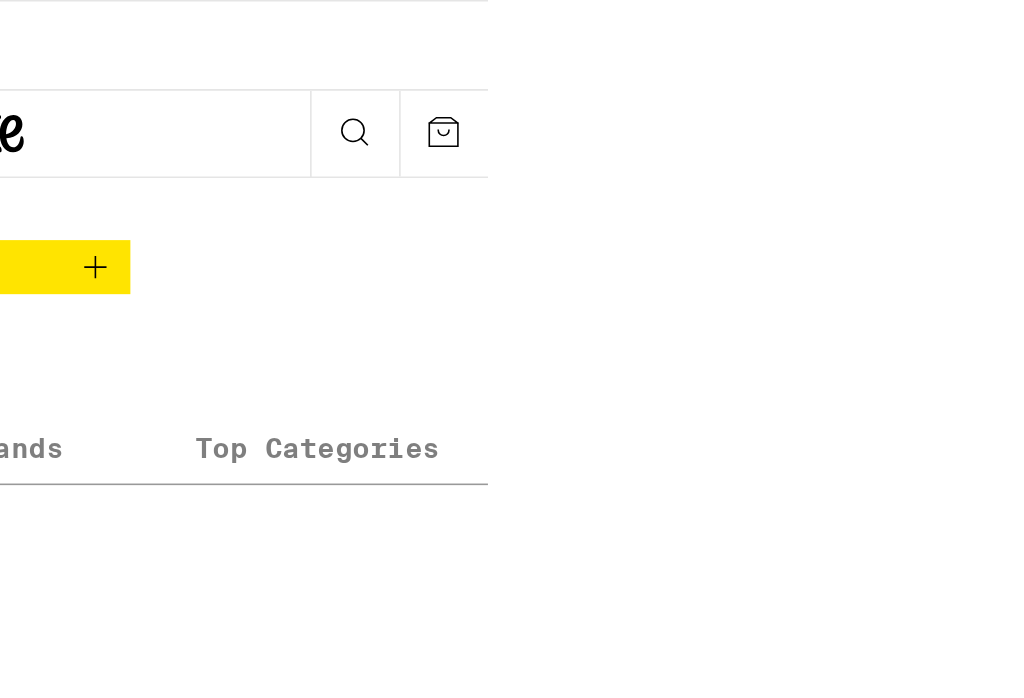 scroll, scrollTop: 6467, scrollLeft: 0, axis: vertical 